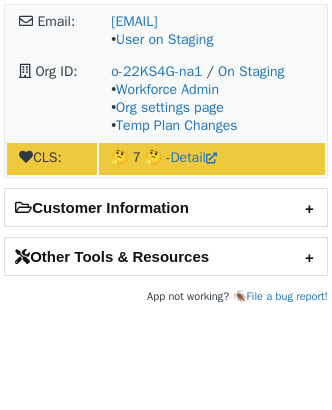 scroll, scrollTop: 0, scrollLeft: 0, axis: both 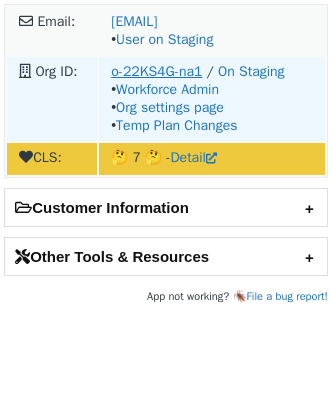 click on "o-22KS4G-na1" at bounding box center [156, 71] 